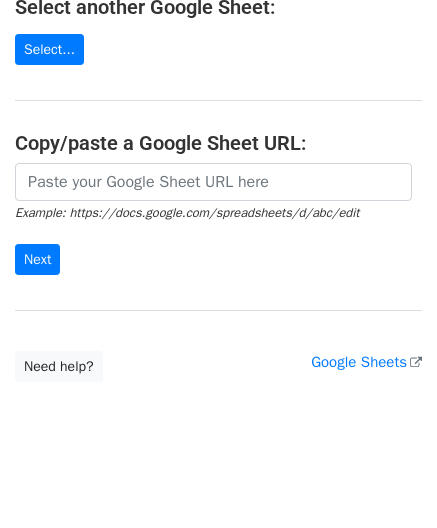scroll, scrollTop: 300, scrollLeft: 0, axis: vertical 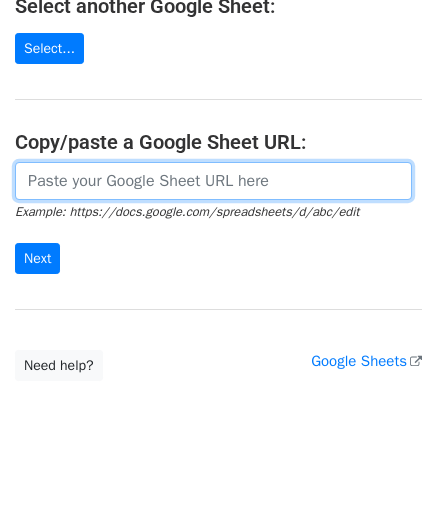 click at bounding box center (213, 181) 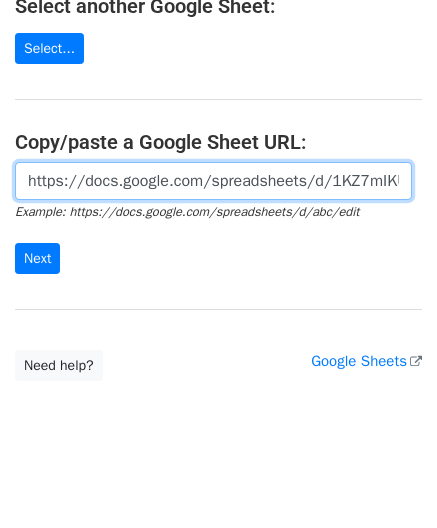 scroll, scrollTop: 0, scrollLeft: 571, axis: horizontal 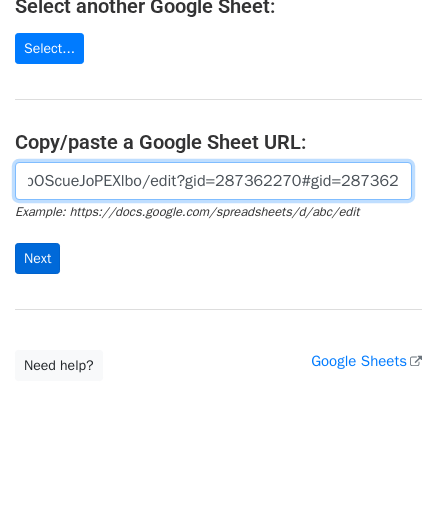 type on "https://docs.google.com/spreadsheets/d/1KZ7mIKUru3GcC_K2wVEfG_VsEb4I4bOScueJoPEXlbo/edit?gid=287362270#gid=287362270" 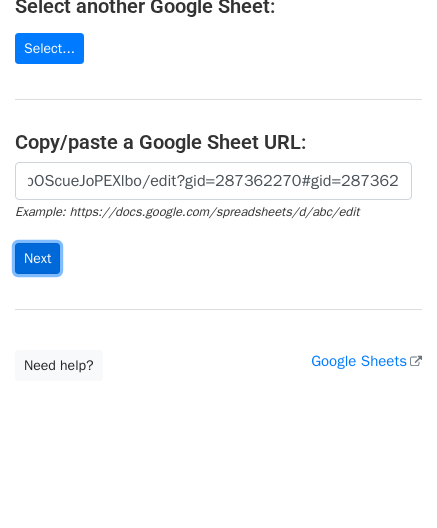 click on "Next" at bounding box center (37, 258) 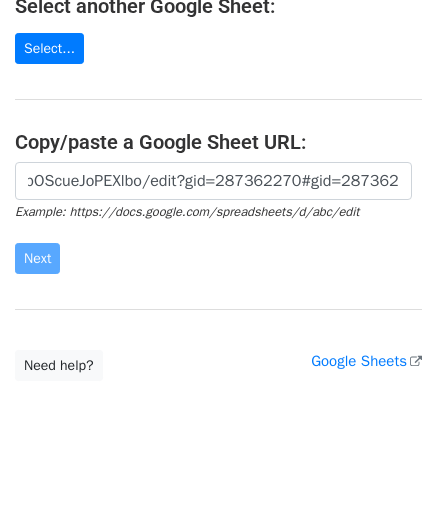 scroll, scrollTop: 0, scrollLeft: 0, axis: both 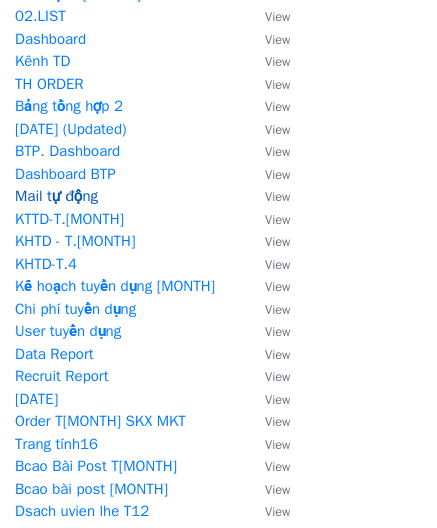 click on "Mail tự động" at bounding box center (56, 196) 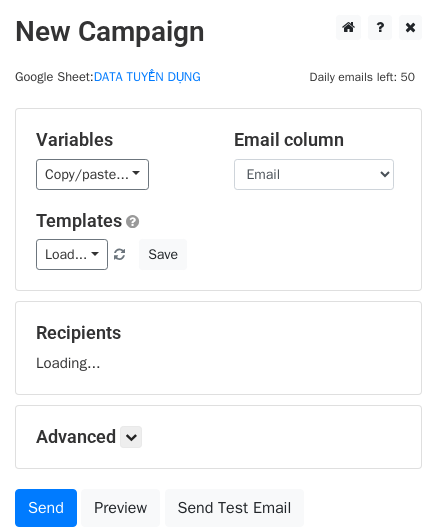 scroll, scrollTop: 0, scrollLeft: 0, axis: both 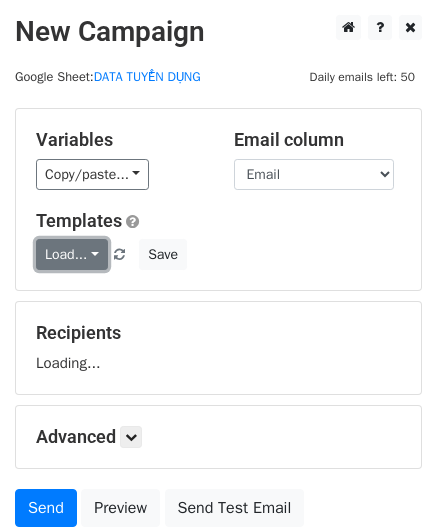 click on "Load..." at bounding box center [72, 254] 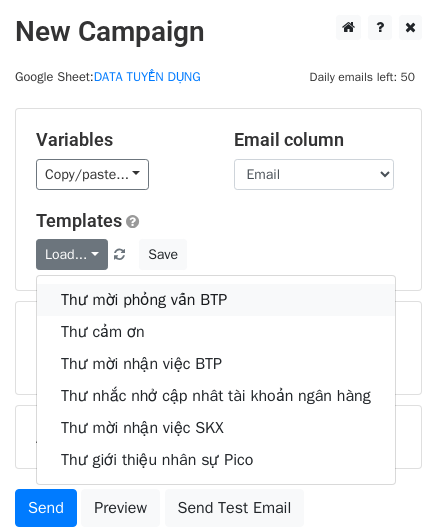 click on "Thư mời phỏng vấn BTP" at bounding box center (216, 300) 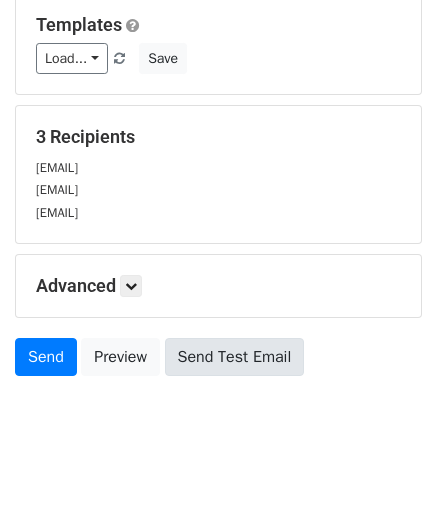 scroll, scrollTop: 214, scrollLeft: 0, axis: vertical 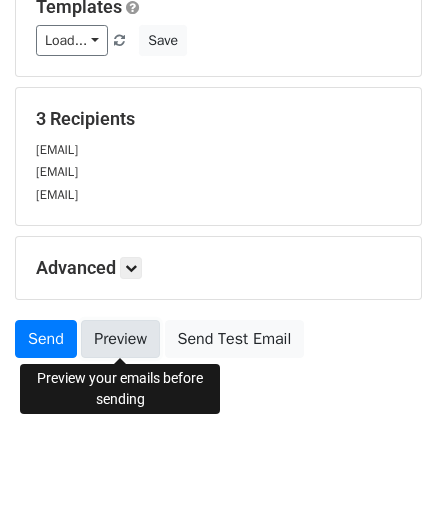 click on "Preview" at bounding box center [120, 339] 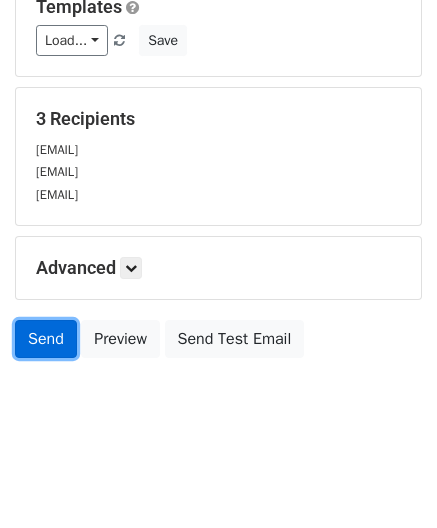 click on "Send" at bounding box center (46, 339) 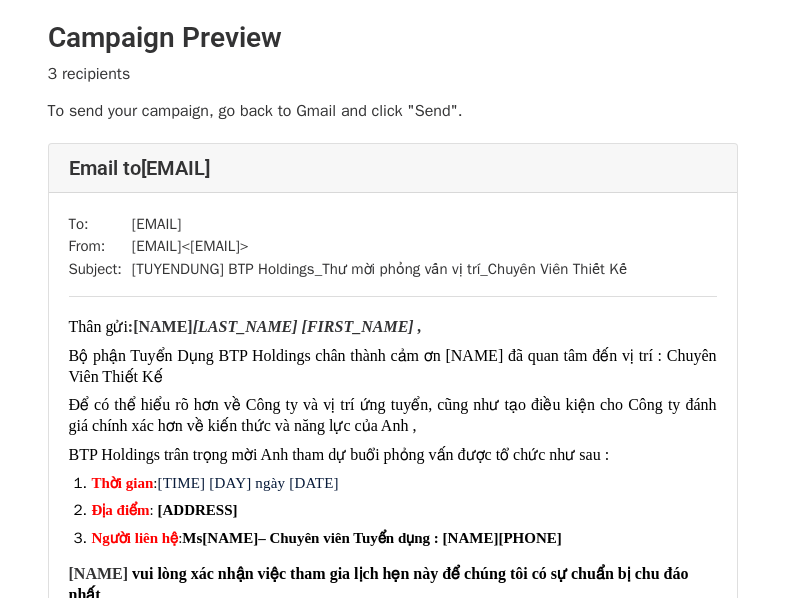 scroll, scrollTop: 0, scrollLeft: 0, axis: both 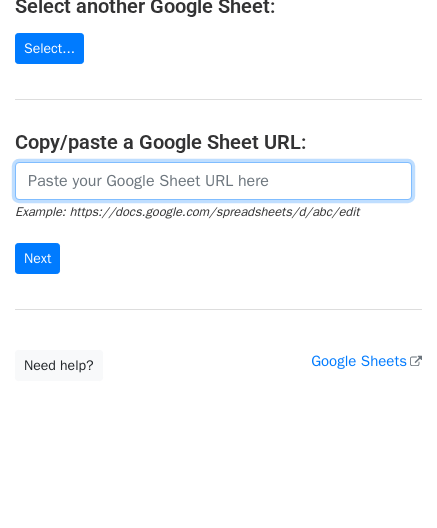 click at bounding box center (213, 181) 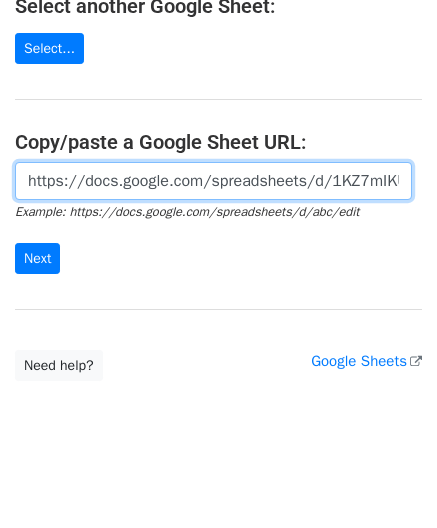 scroll, scrollTop: 0, scrollLeft: 571, axis: horizontal 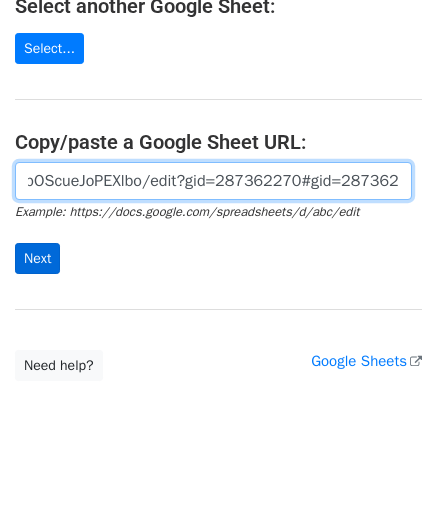 type on "https://docs.google.com/spreadsheets/d/1KZ7mIKUru3GcC_K2wVEfG_VsEb4I4bOScueJoPEXlbo/edit?gid=287362270#gid=287362270" 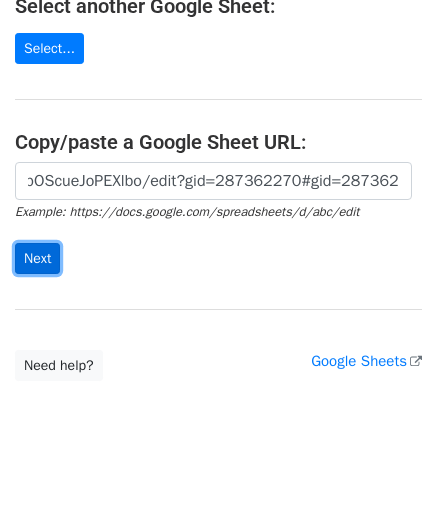 click on "Next" at bounding box center (37, 258) 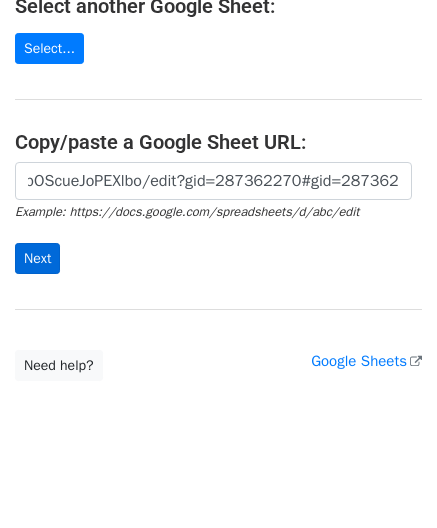 scroll, scrollTop: 0, scrollLeft: 0, axis: both 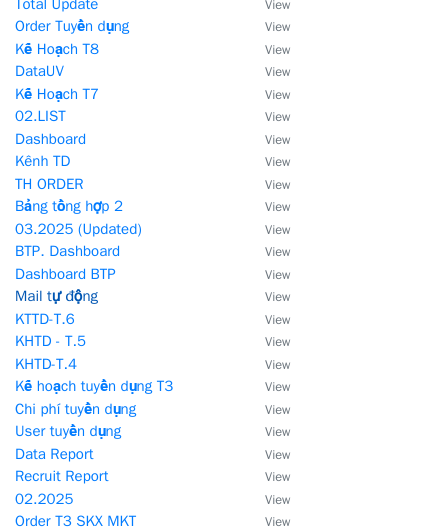 click on "Mail tự động" at bounding box center [56, 296] 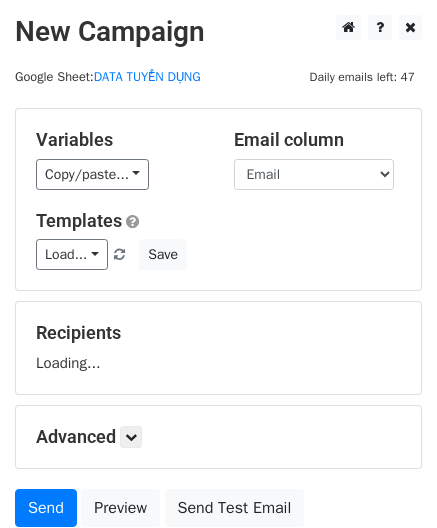scroll, scrollTop: 0, scrollLeft: 0, axis: both 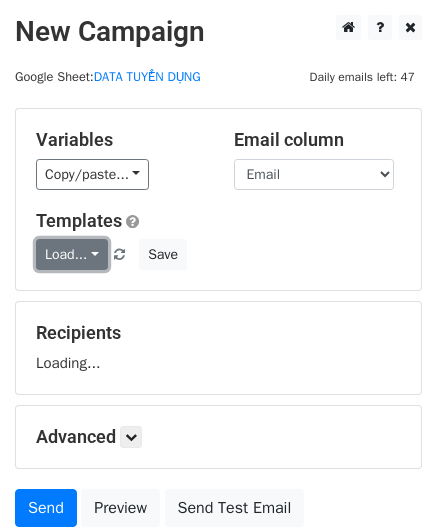 click on "Load..." at bounding box center (72, 254) 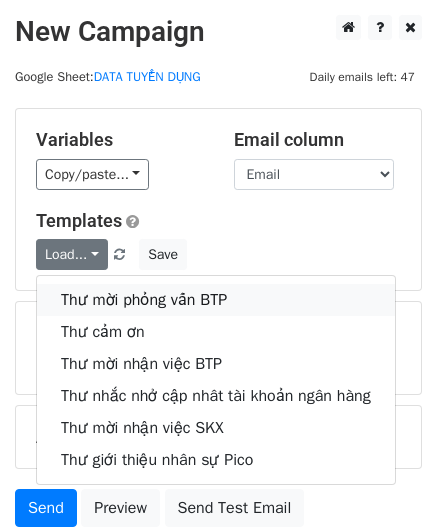 click on "Thư mời phỏng vấn BTP" at bounding box center (216, 300) 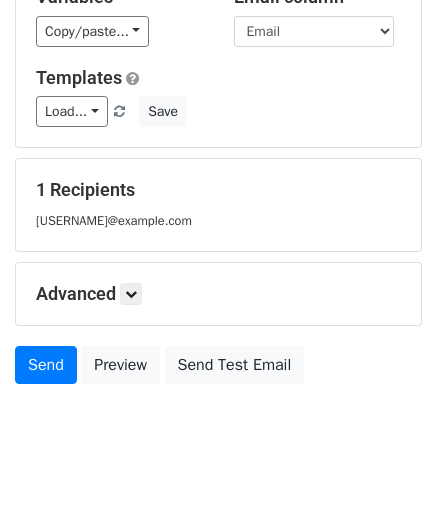 scroll, scrollTop: 169, scrollLeft: 0, axis: vertical 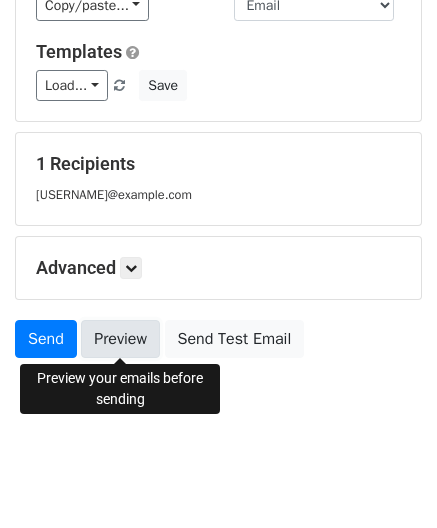 click on "Preview" at bounding box center (120, 339) 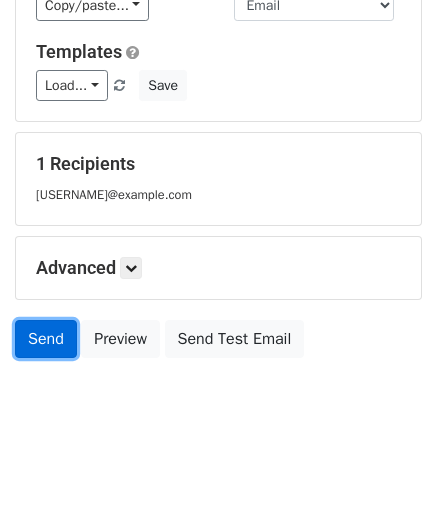 click on "Send" at bounding box center (46, 339) 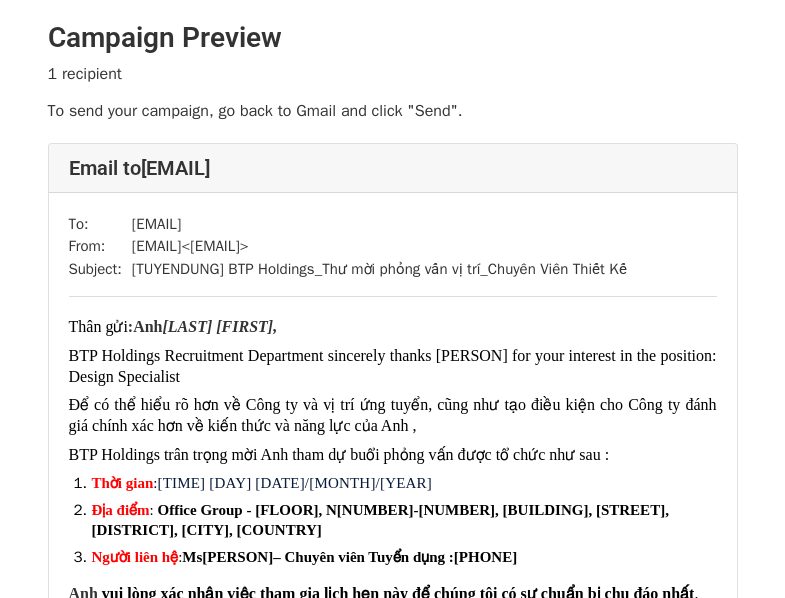 scroll, scrollTop: 0, scrollLeft: 0, axis: both 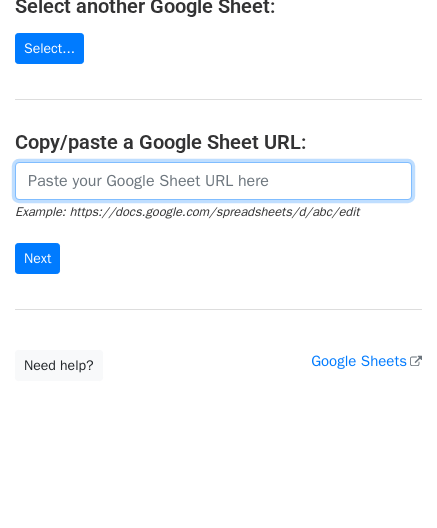 click at bounding box center (213, 181) 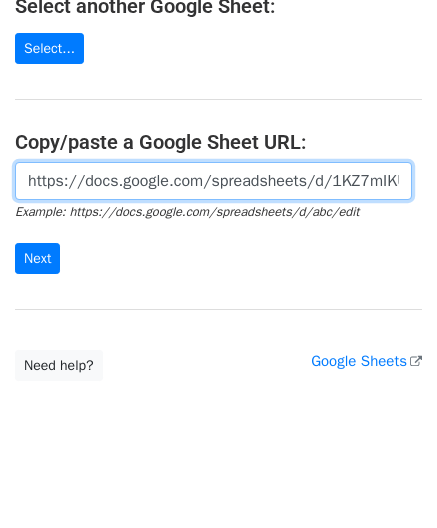 scroll, scrollTop: 0, scrollLeft: 571, axis: horizontal 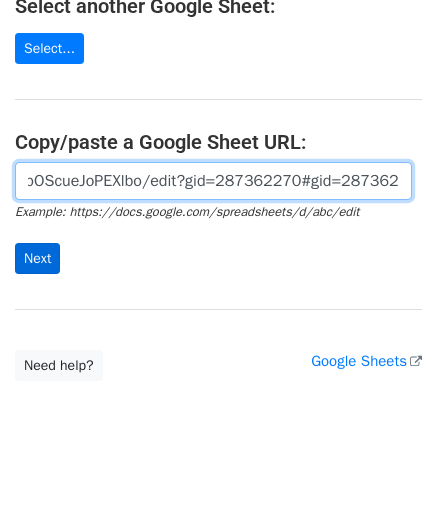type on "https://docs.google.com/spreadsheets/d/1KZ7mIKUru3GcC_K2wVEfG_VsEb4I4bOScueJoPEXlbo/edit?gid=287362270#gid=287362270" 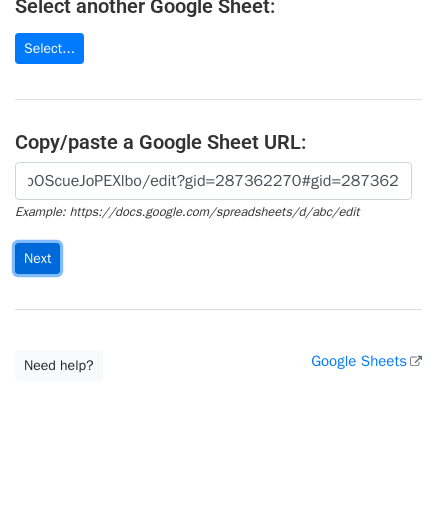 scroll, scrollTop: 0, scrollLeft: 0, axis: both 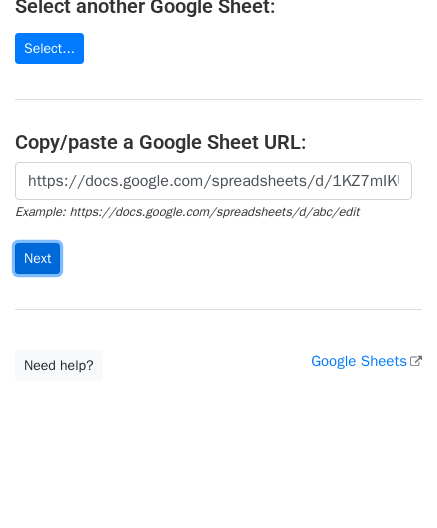 click on "Next" at bounding box center (37, 258) 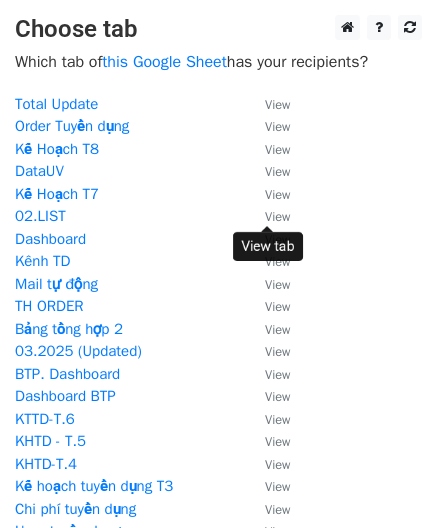 scroll, scrollTop: 0, scrollLeft: 0, axis: both 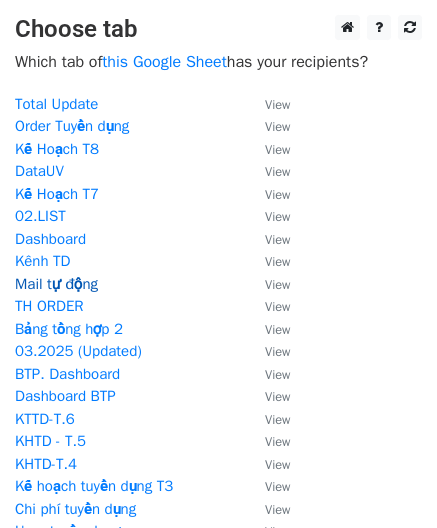click on "Mail tự động" at bounding box center [56, 284] 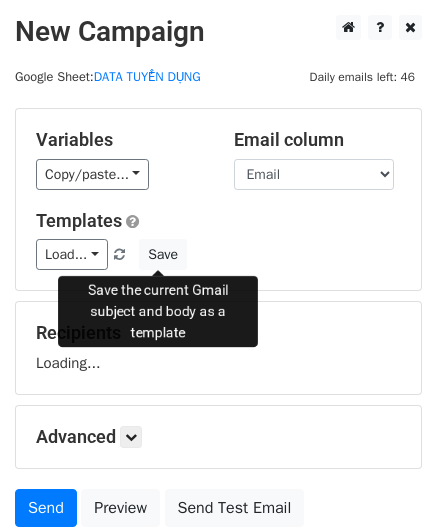 scroll, scrollTop: 0, scrollLeft: 0, axis: both 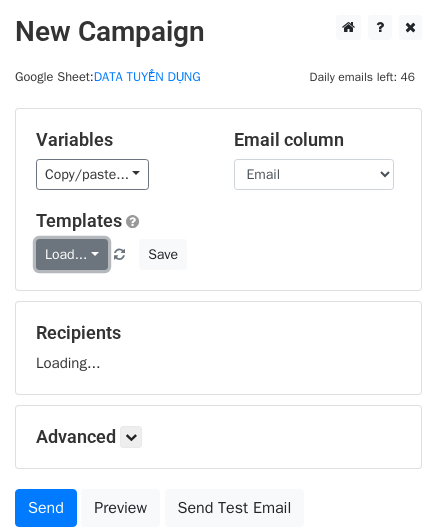 click on "Load..." at bounding box center (72, 254) 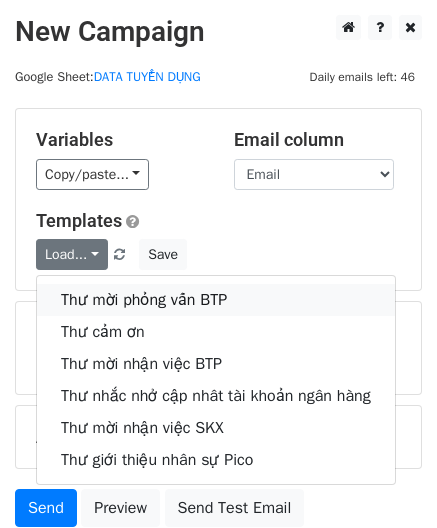 click on "Thư mời phỏng vấn BTP" at bounding box center (216, 300) 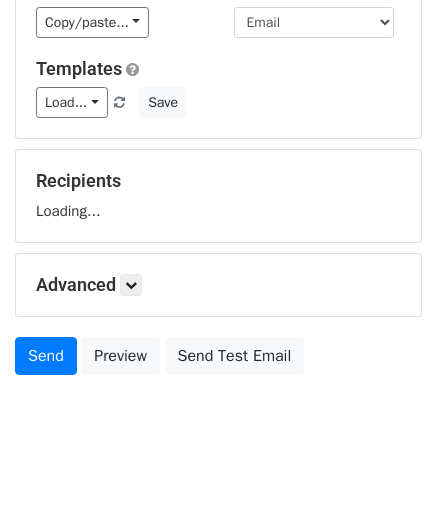 scroll, scrollTop: 169, scrollLeft: 0, axis: vertical 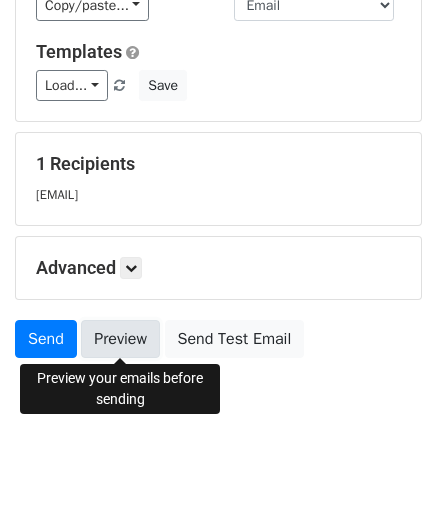 click on "Preview" at bounding box center (120, 339) 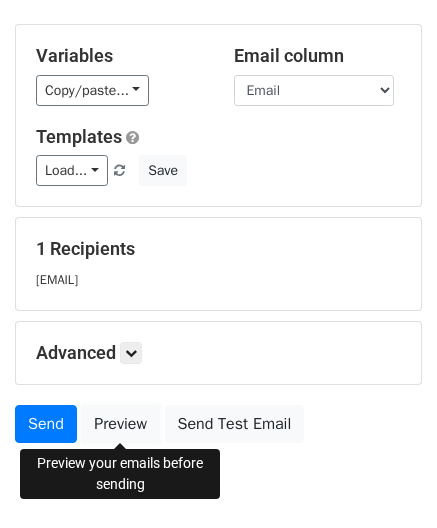 scroll, scrollTop: 0, scrollLeft: 0, axis: both 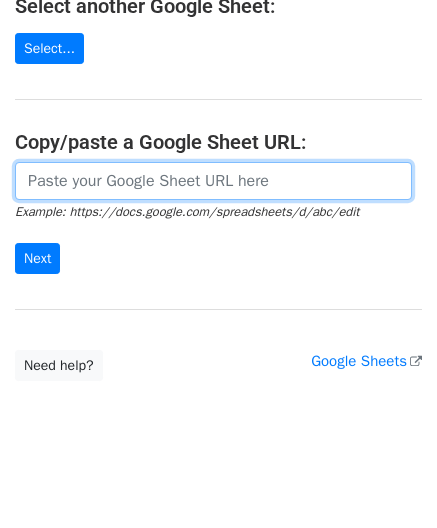 click at bounding box center [213, 181] 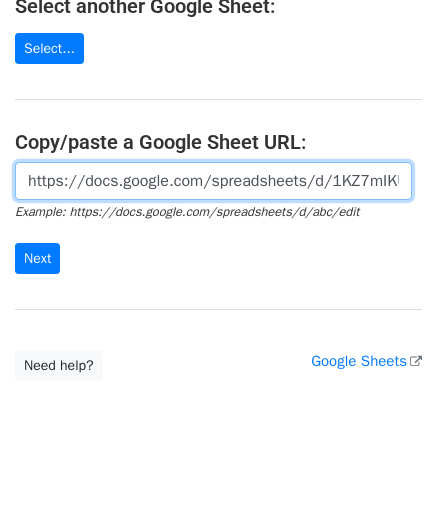 scroll, scrollTop: 0, scrollLeft: 571, axis: horizontal 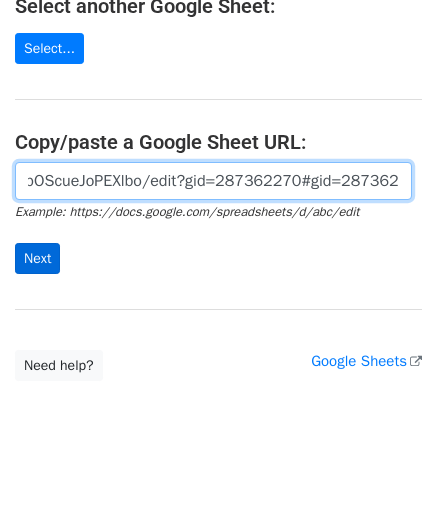 type on "https://docs.google.com/spreadsheets/d/1KZ7mIKUru3GcC_K2wVEfG_VsEb4I4bOScueJoPEXlbo/edit?gid=287362270#gid=287362270" 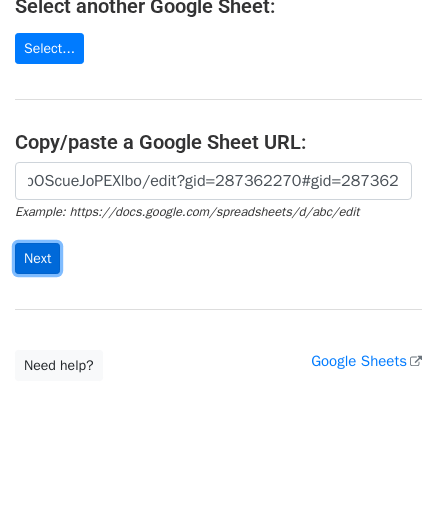 click on "Next" at bounding box center [37, 258] 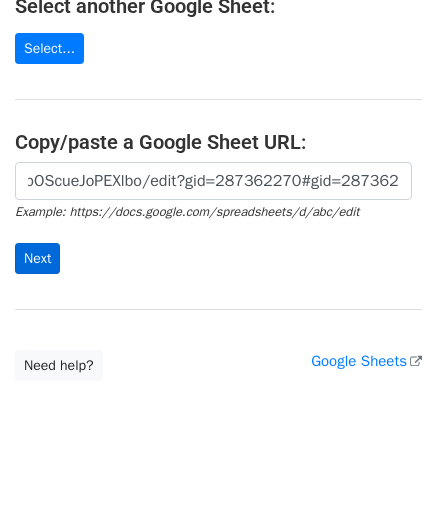 scroll, scrollTop: 0, scrollLeft: 0, axis: both 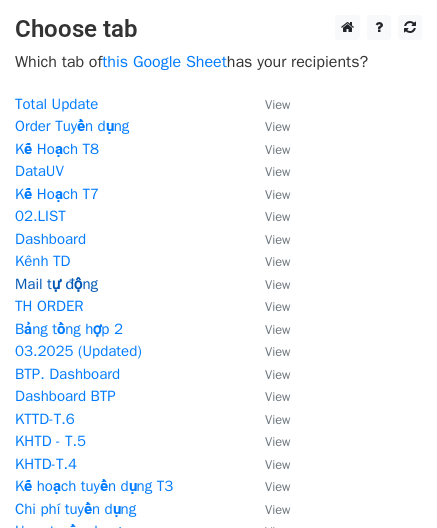 click on "Mail tự động" at bounding box center [56, 284] 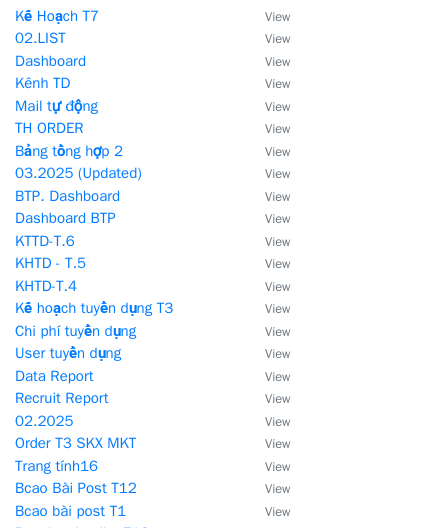scroll, scrollTop: 0, scrollLeft: 0, axis: both 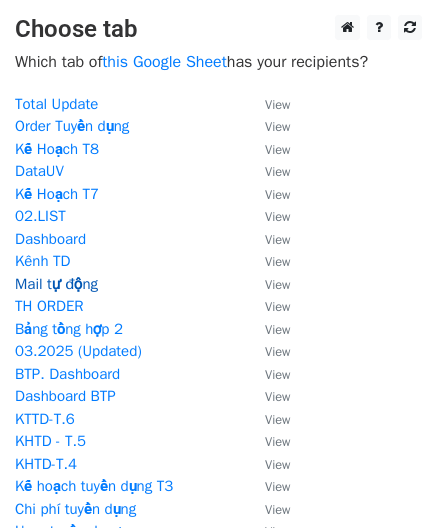 click on "Mail tự động" at bounding box center (56, 284) 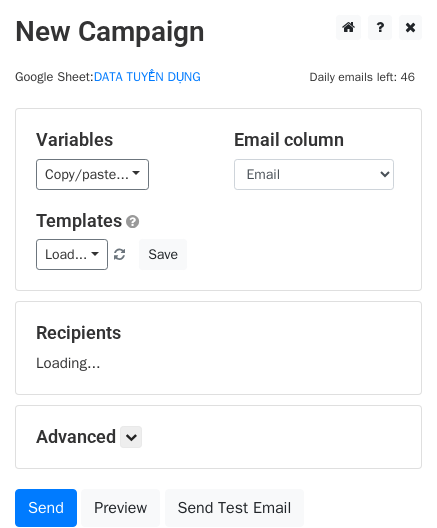 scroll, scrollTop: 0, scrollLeft: 0, axis: both 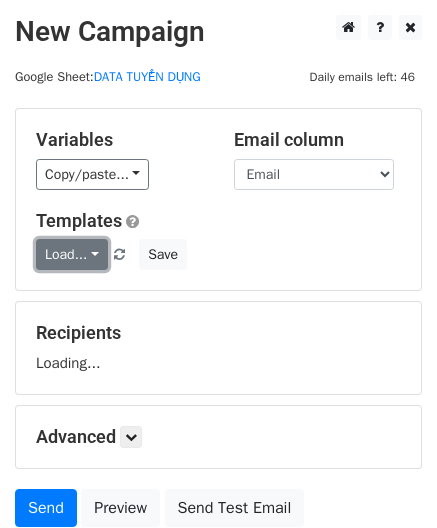 click on "Load..." at bounding box center [72, 254] 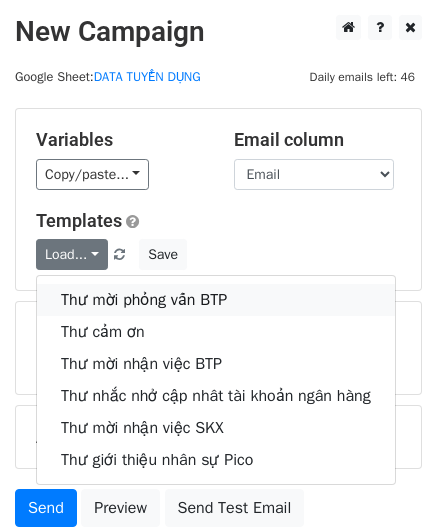 click on "Thư mời phỏng vấn BTP" at bounding box center (216, 300) 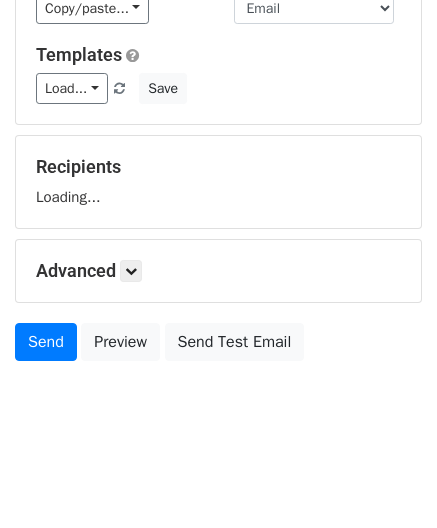 scroll, scrollTop: 169, scrollLeft: 0, axis: vertical 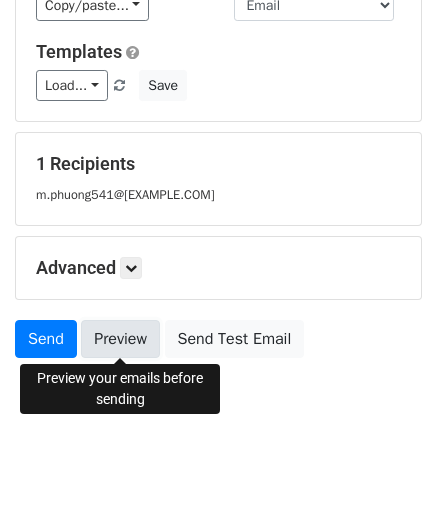 click on "Preview" at bounding box center [120, 339] 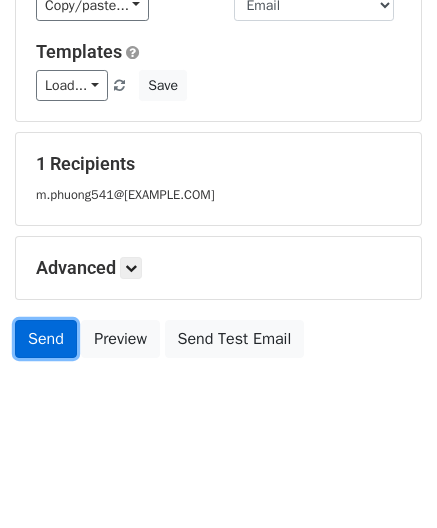 click on "Send" at bounding box center (46, 339) 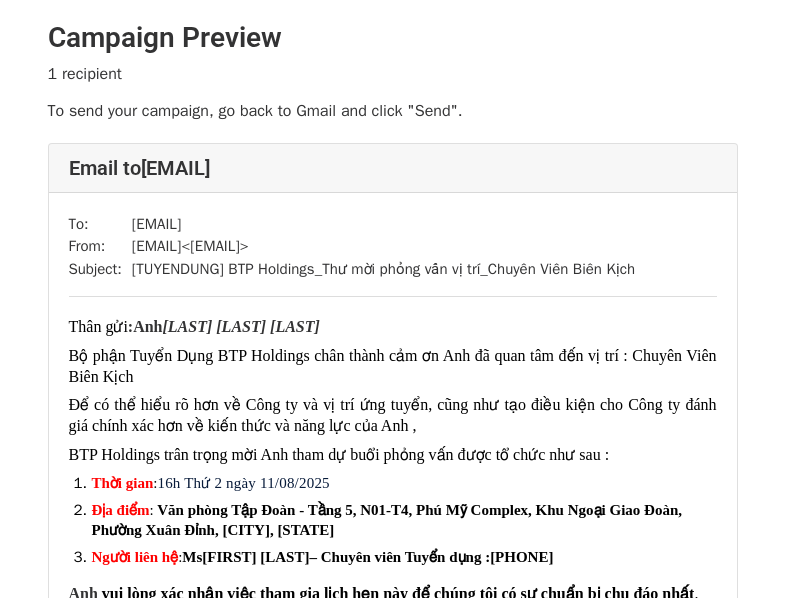 scroll, scrollTop: 0, scrollLeft: 0, axis: both 